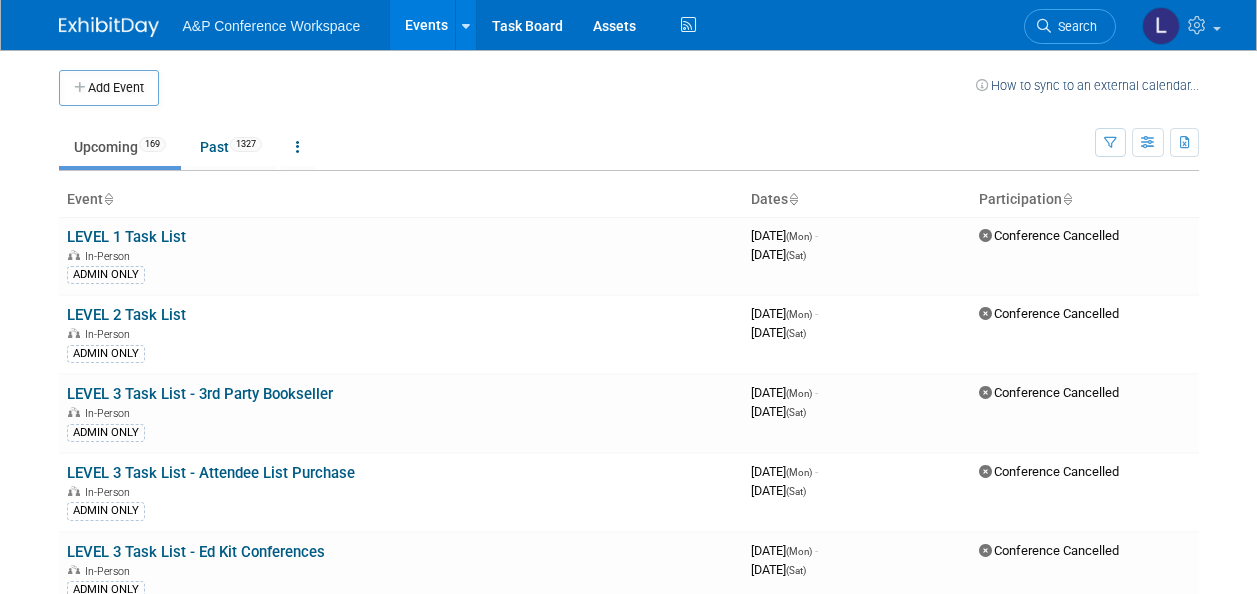 scroll, scrollTop: 0, scrollLeft: 0, axis: both 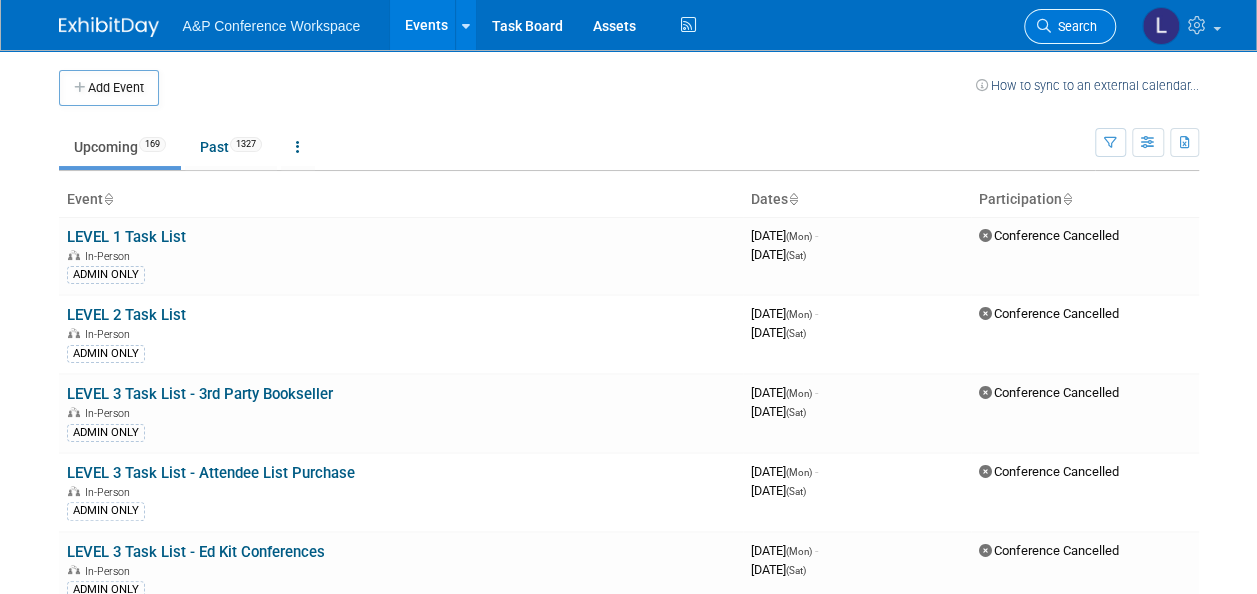 click on "Search" at bounding box center (1074, 26) 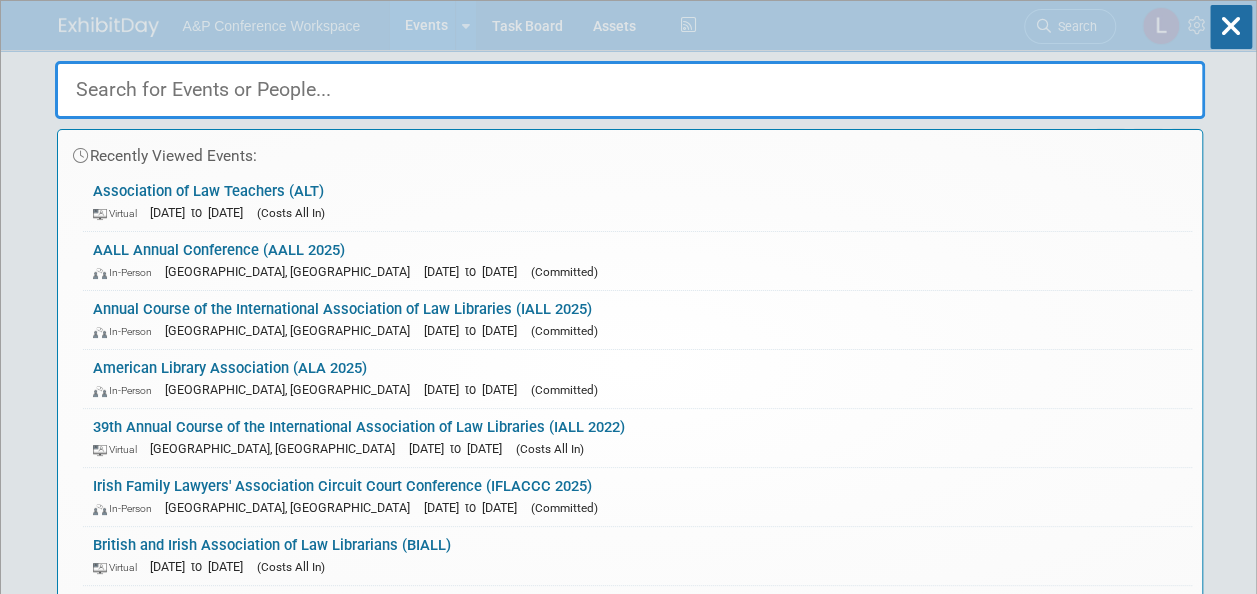click on "Recently Viewed Events:
Association of Law Teachers (ALT)
Virtual
[DATE]  to  [DATE]
(Costs All In)
AALL Annual Conference (AALL 2025)
In-Person
[GEOGRAPHIC_DATA], [GEOGRAPHIC_DATA]
[DATE]  to  [DATE]
(Committed)
Annual Course of the International Association of Law Libraries (IALL 2025)
In-Person
[GEOGRAPHIC_DATA], [GEOGRAPHIC_DATA]
[DATE]  to  [DATE]
(Committed)
American Library Association (ALA 2025)
In-Person
[GEOGRAPHIC_DATA], [GEOGRAPHIC_DATA]
[DATE]  to  [DATE]
(Committed)
39th Annual Course of the International Association of Law Libraries (IALL 2022)
Virtual
[GEOGRAPHIC_DATA], [GEOGRAPHIC_DATA]
[DATE]  to  [DATE]
(Costs All In)
Irish Family Lawyers' Association Circuit Court Conference (IFLACCC 2025)
In-Person
[GEOGRAPHIC_DATA], [GEOGRAPHIC_DATA]
[DATE]  to  [DATE]
(Committed)
Virtual
(Costs All In)" at bounding box center (630, 301) 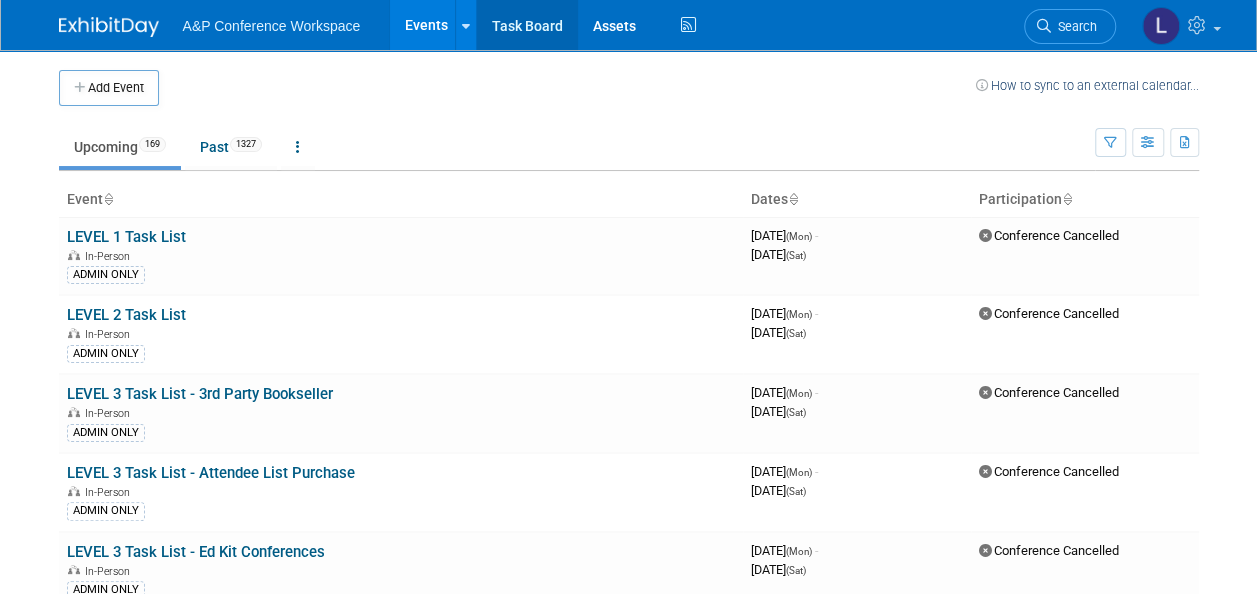 click on "Task Board" at bounding box center [527, 25] 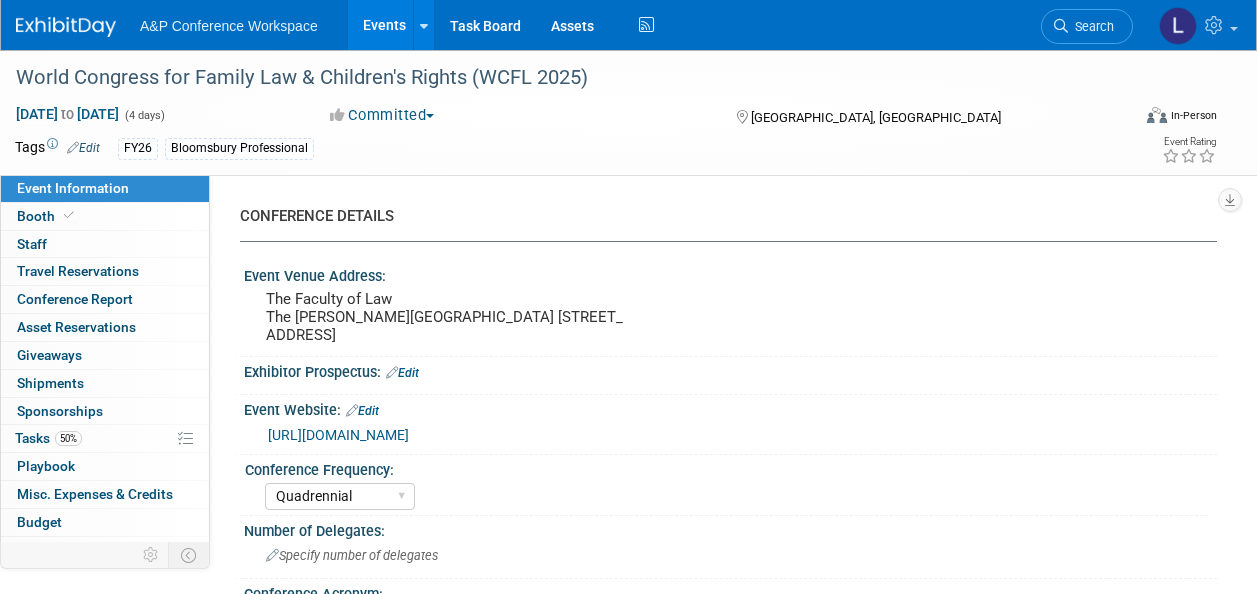 select on "Quadrennial" 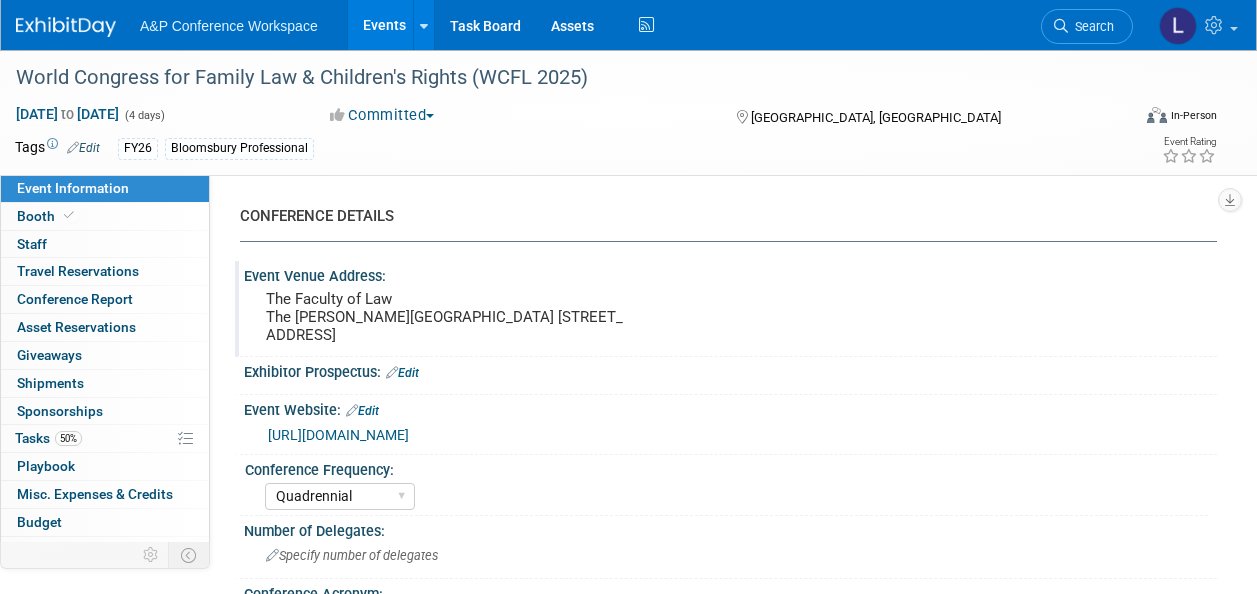 scroll, scrollTop: 0, scrollLeft: 0, axis: both 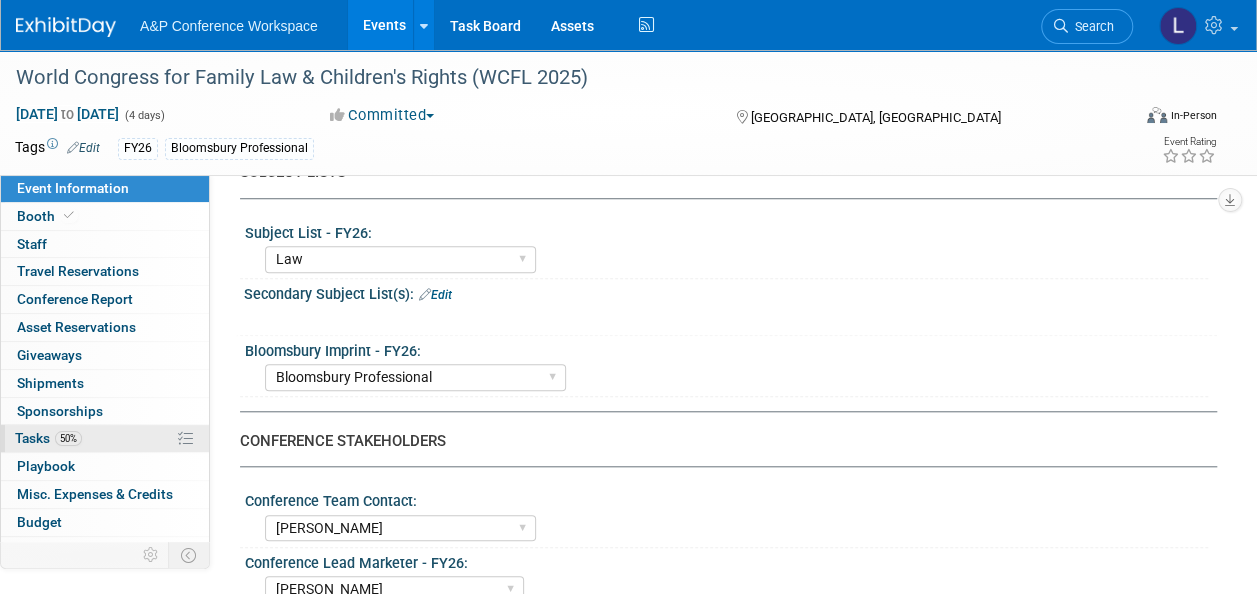 click on "50%" at bounding box center [68, 438] 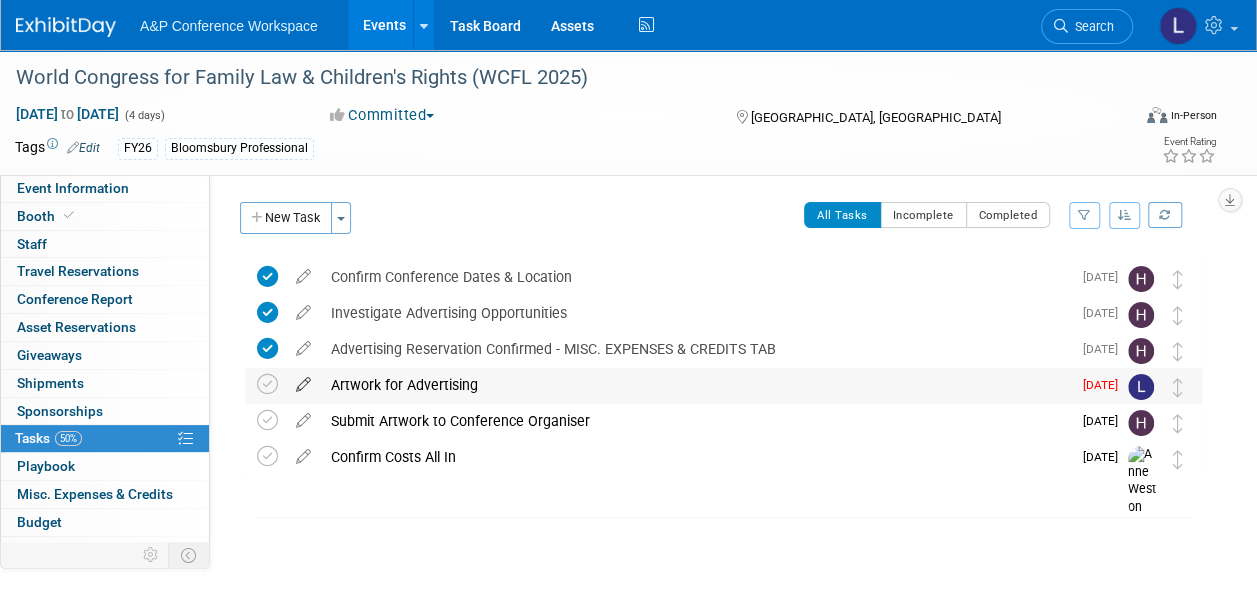 click at bounding box center (303, 380) 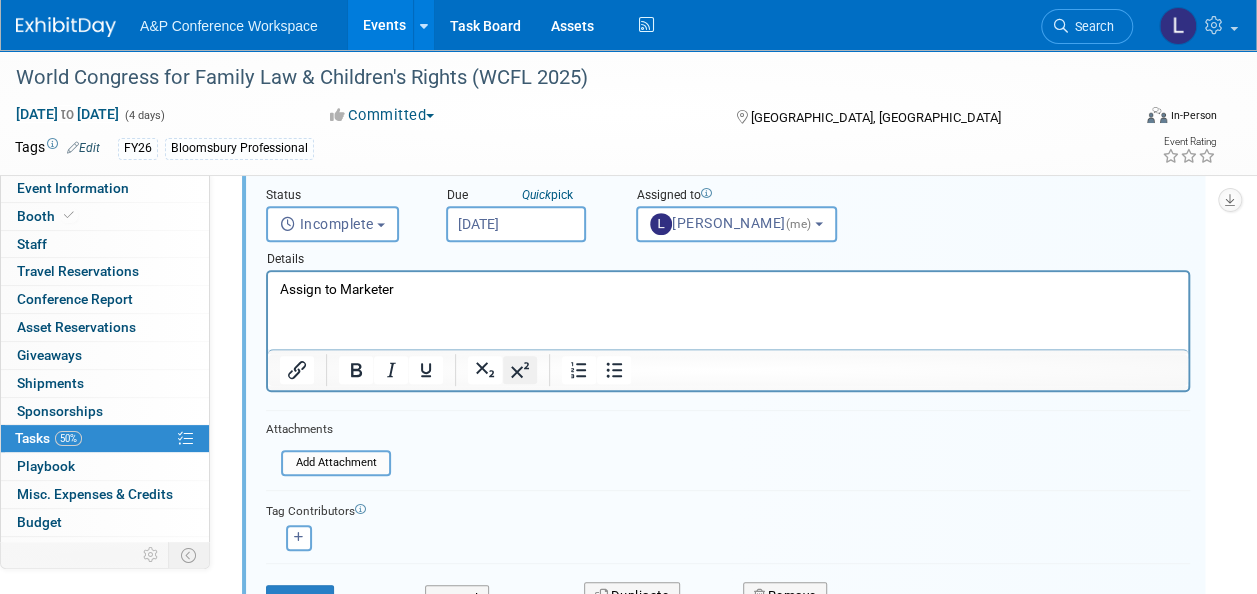 scroll, scrollTop: 274, scrollLeft: 0, axis: vertical 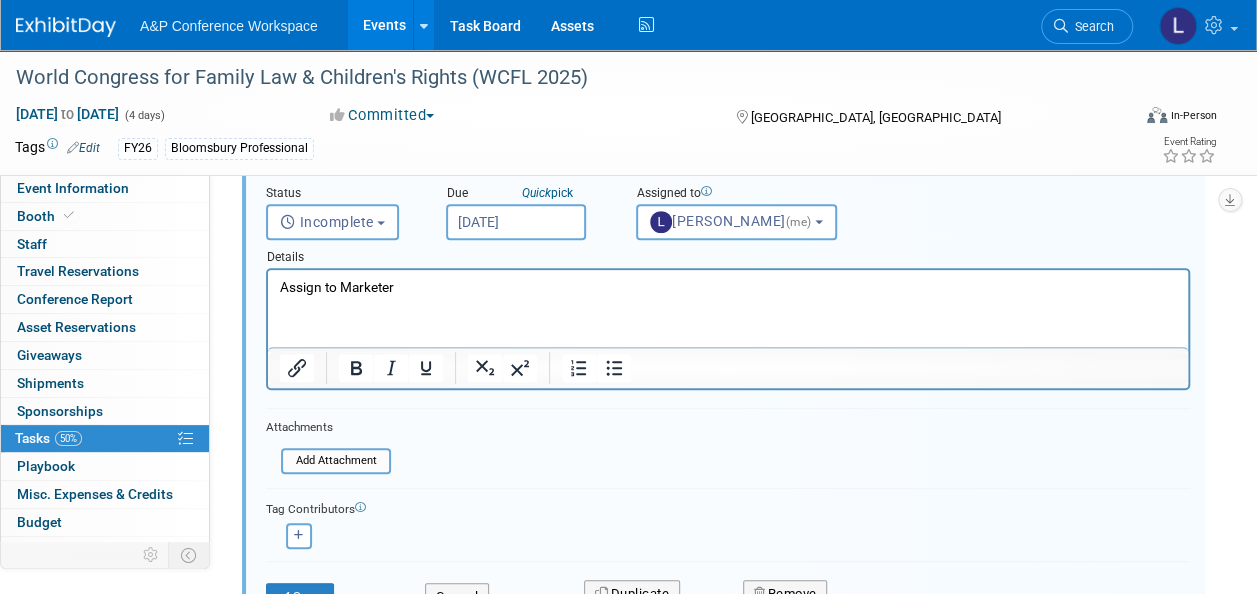 click on "Assign to Marketer" at bounding box center (728, 287) 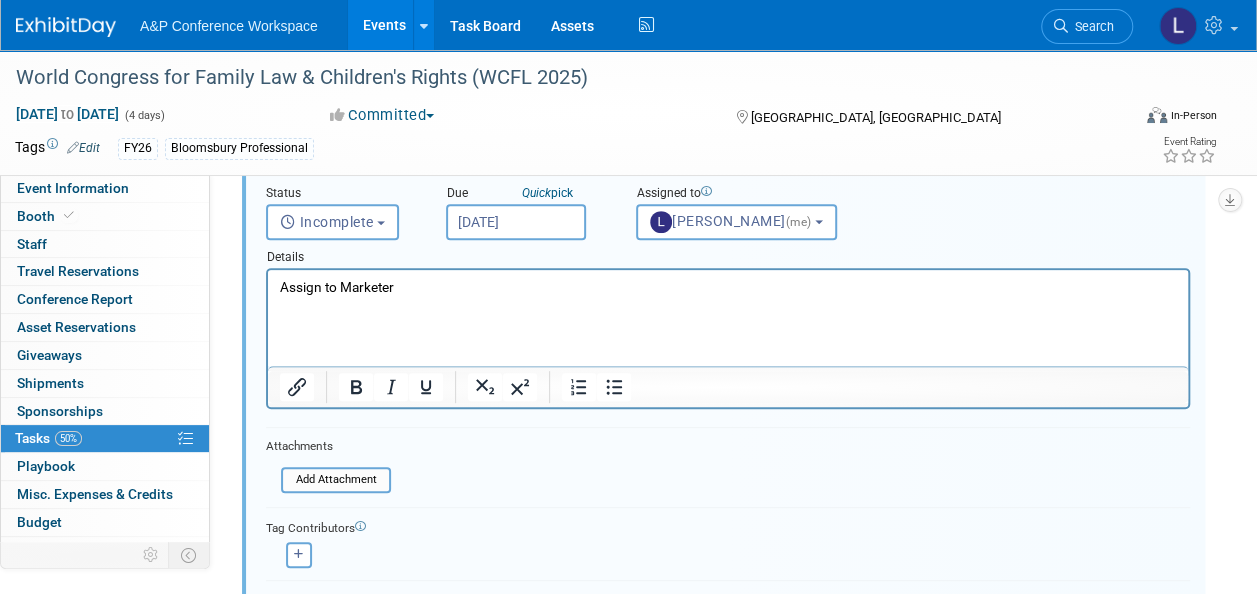 type 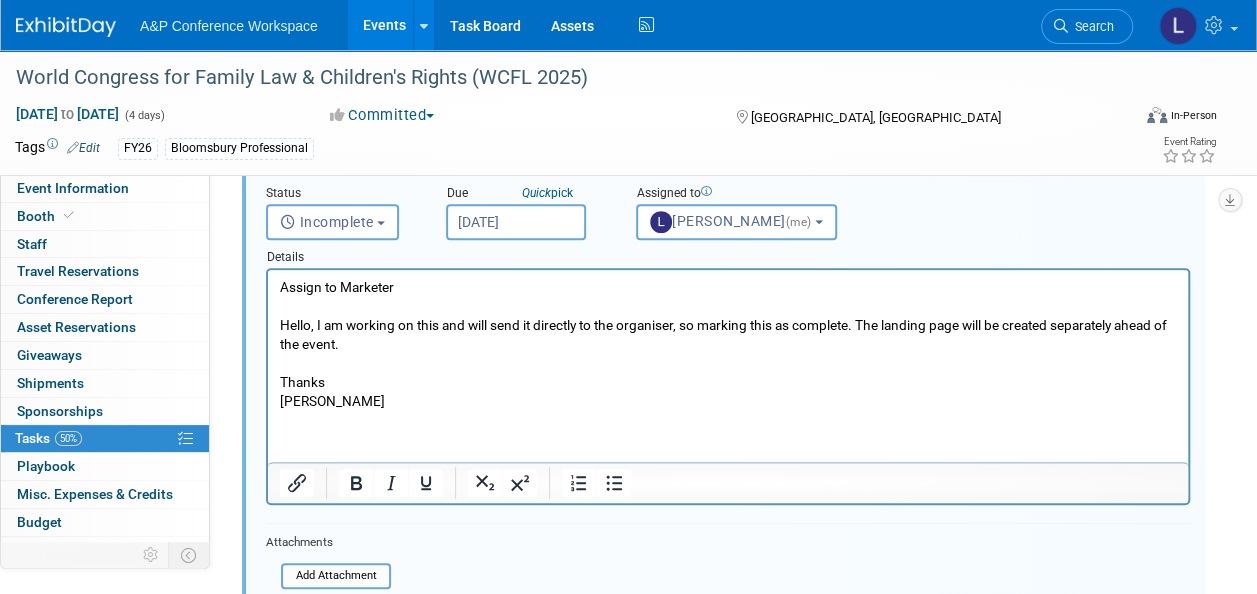 click on "Hello, I am working on this and will send it directly to the organiser, so marking this as complete. The landing page will be created separately ahead of the event." at bounding box center [728, 335] 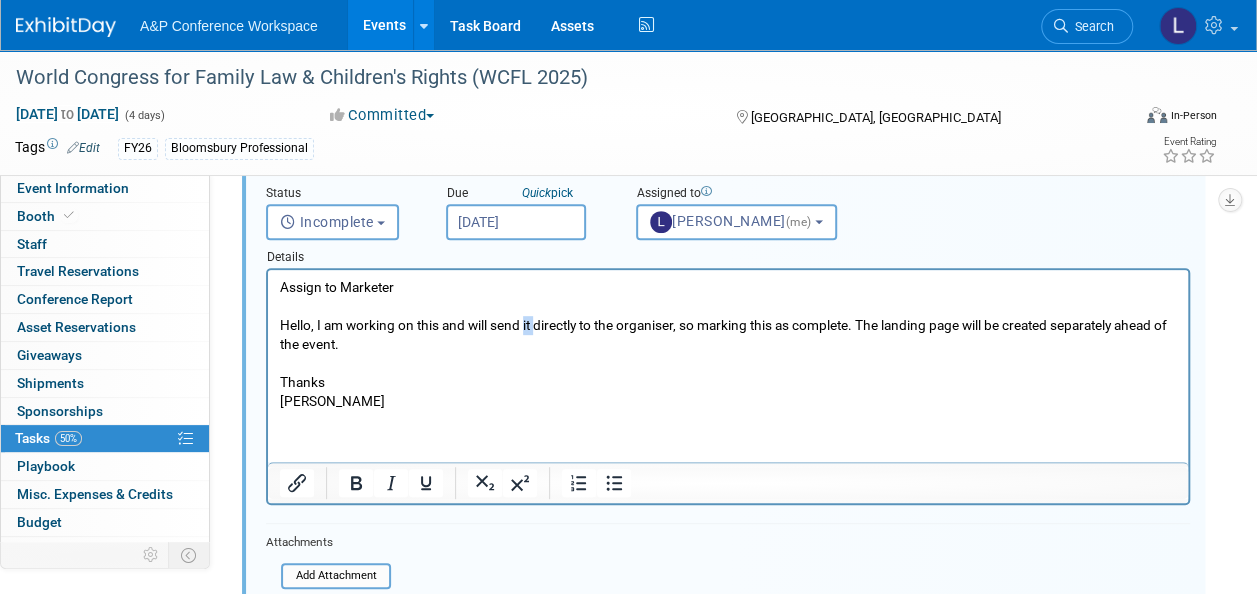 click on "Hello, I am working on this and will send it directly to the organiser, so marking this as complete. The landing page will be created separately ahead of the event." at bounding box center (728, 335) 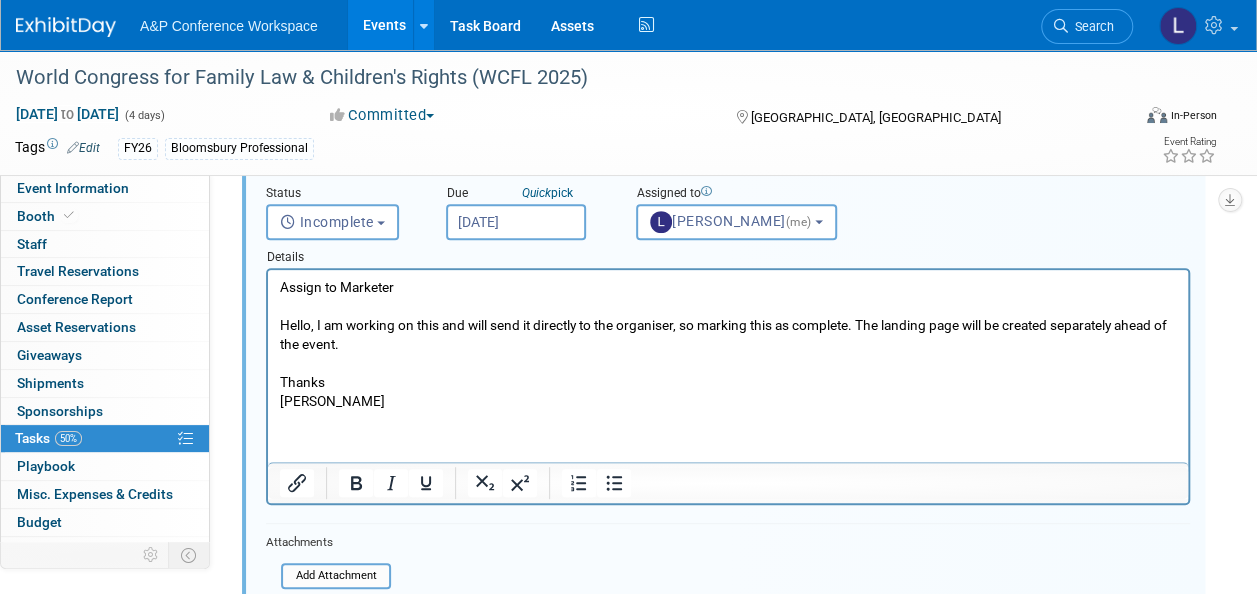 click on "Louise" at bounding box center [728, 401] 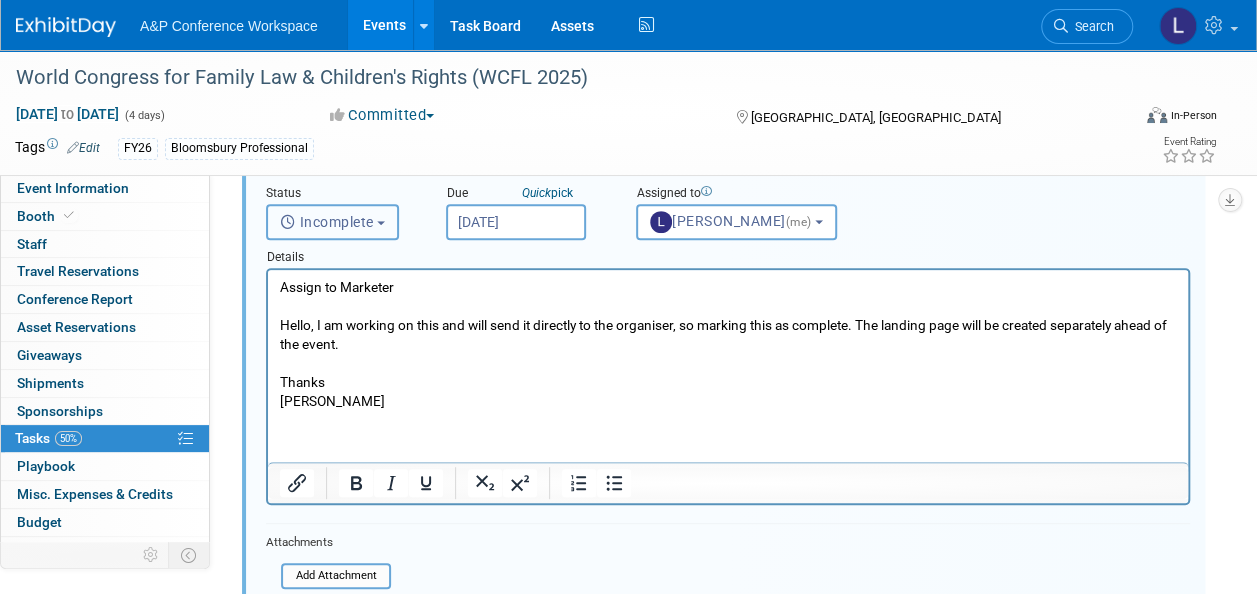 click on "Incomplete" at bounding box center [327, 222] 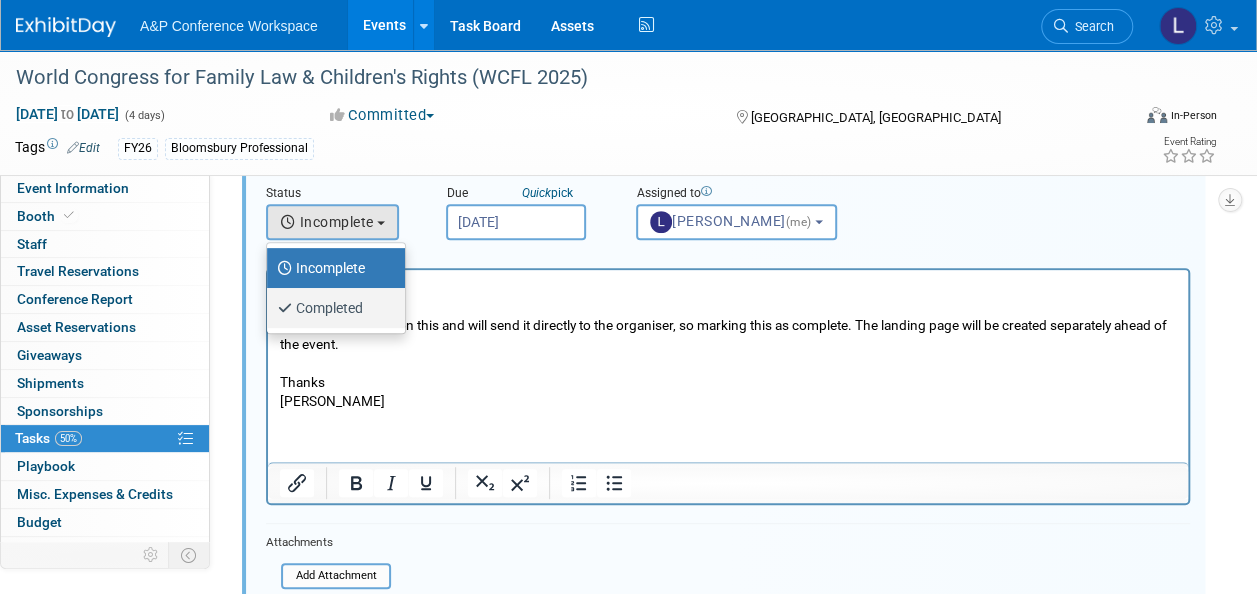 click on "Completed" at bounding box center (331, 308) 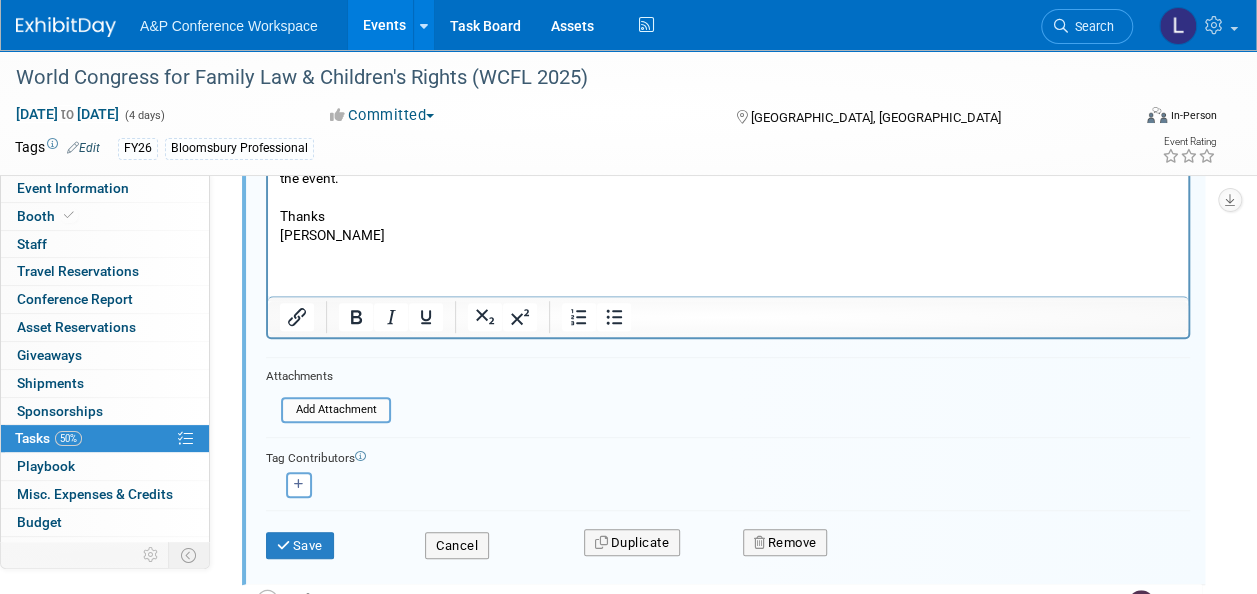scroll, scrollTop: 474, scrollLeft: 0, axis: vertical 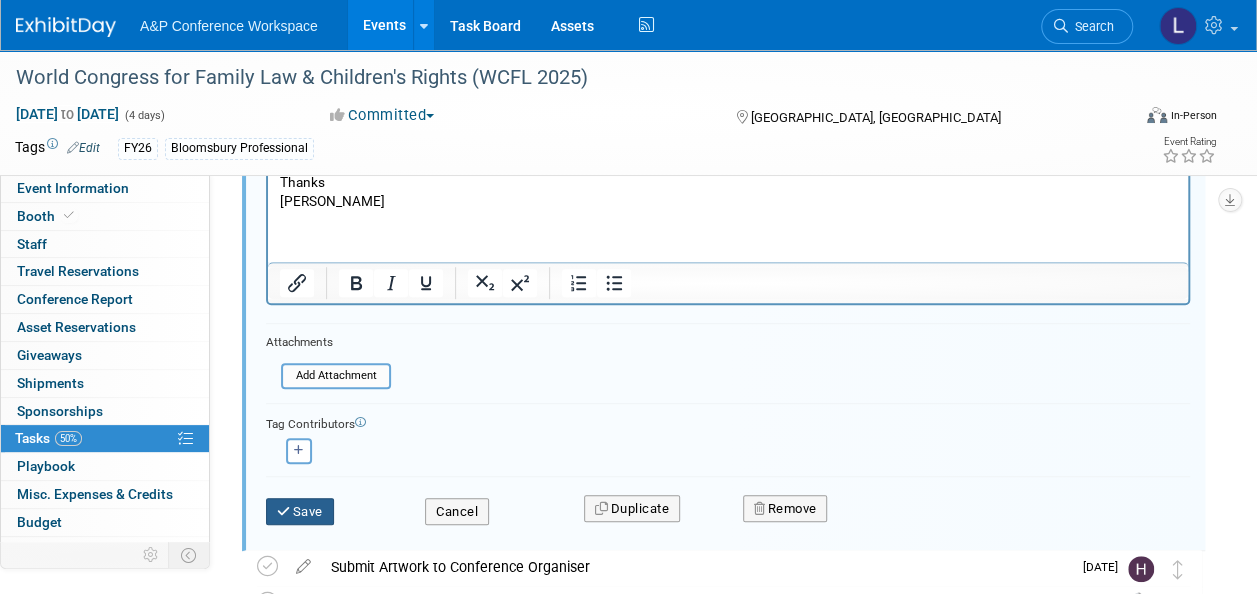 click on "Save" at bounding box center (300, 512) 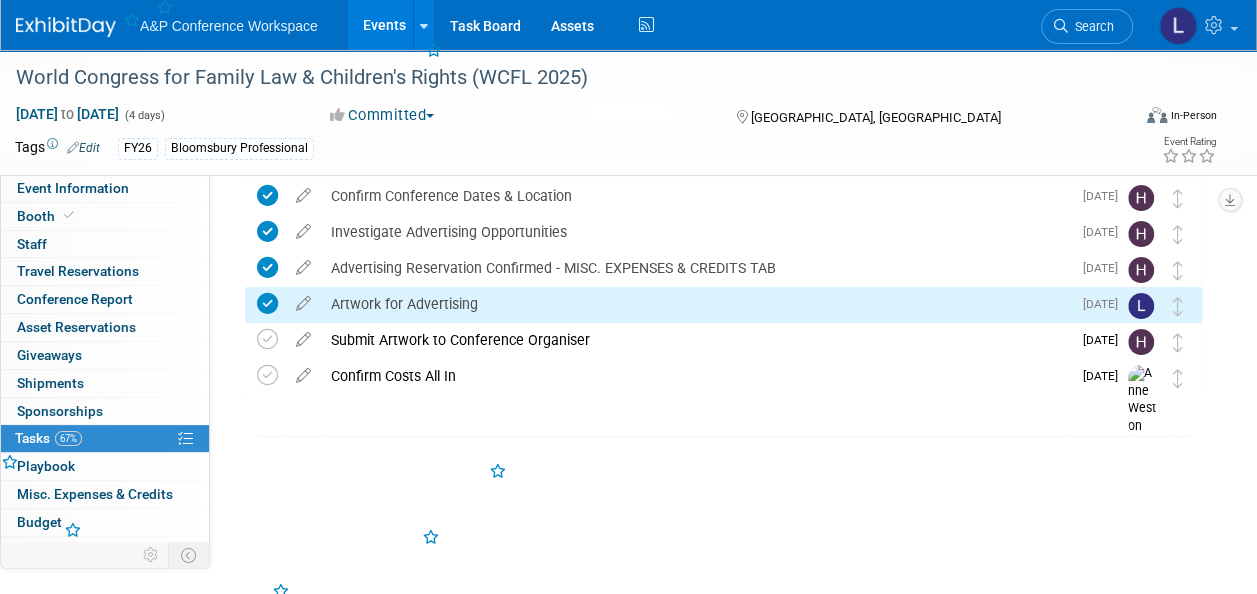 scroll, scrollTop: 61, scrollLeft: 0, axis: vertical 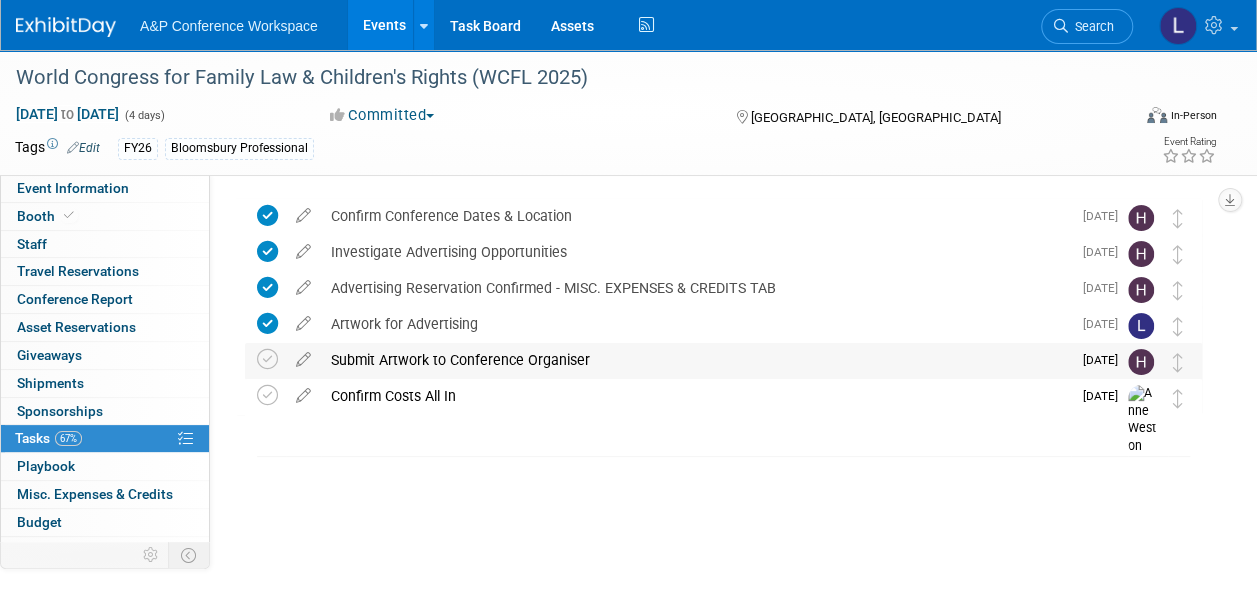 click on "Submit Artwork to Conference Organiser" at bounding box center [696, 360] 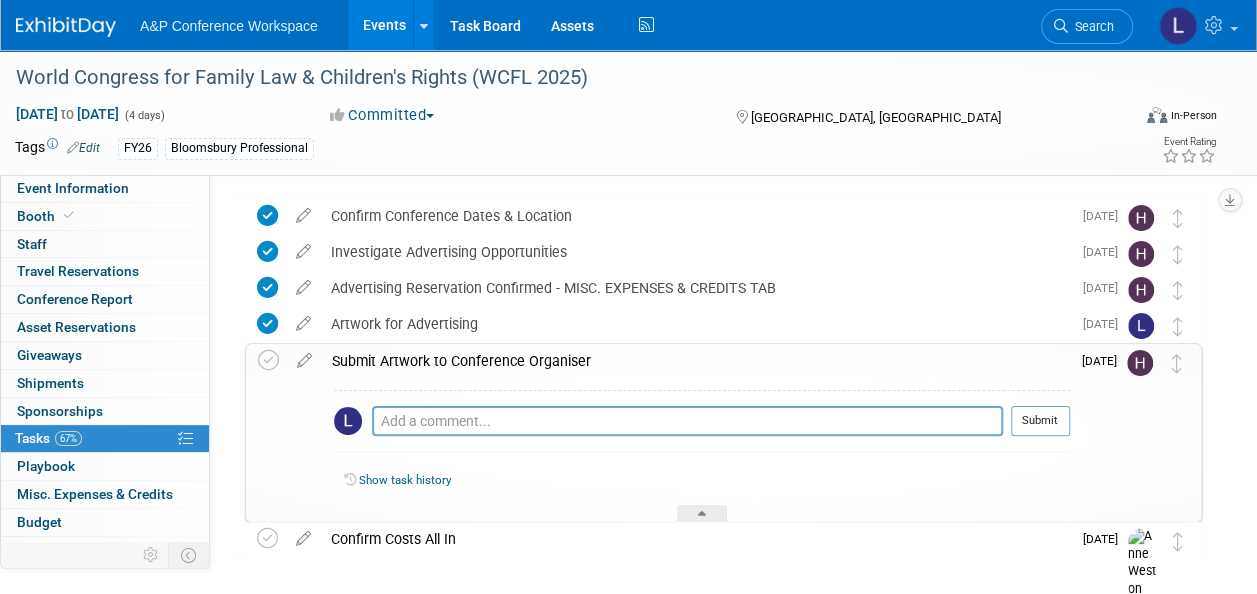 click on "Show task history" at bounding box center (405, 480) 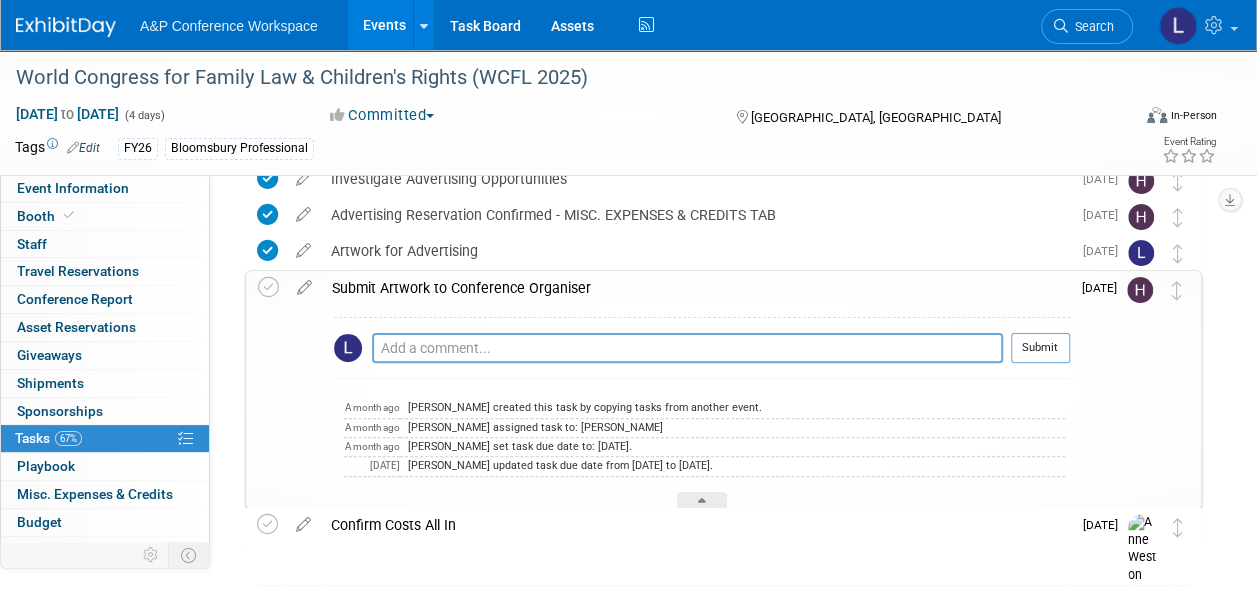scroll, scrollTop: 105, scrollLeft: 0, axis: vertical 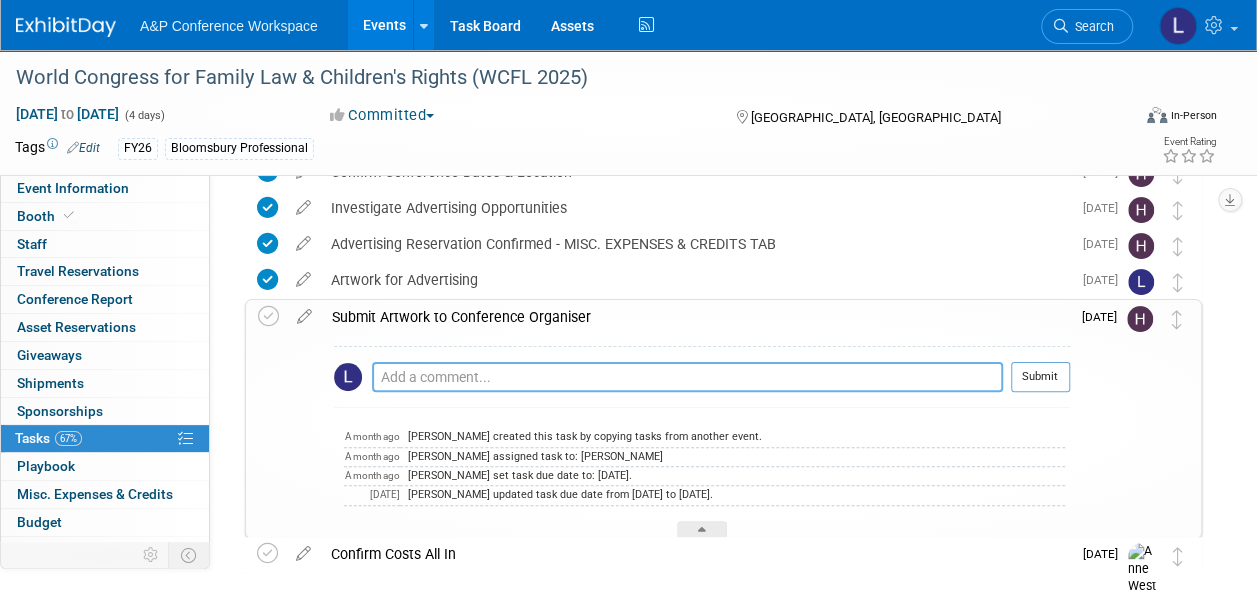click at bounding box center [687, 377] 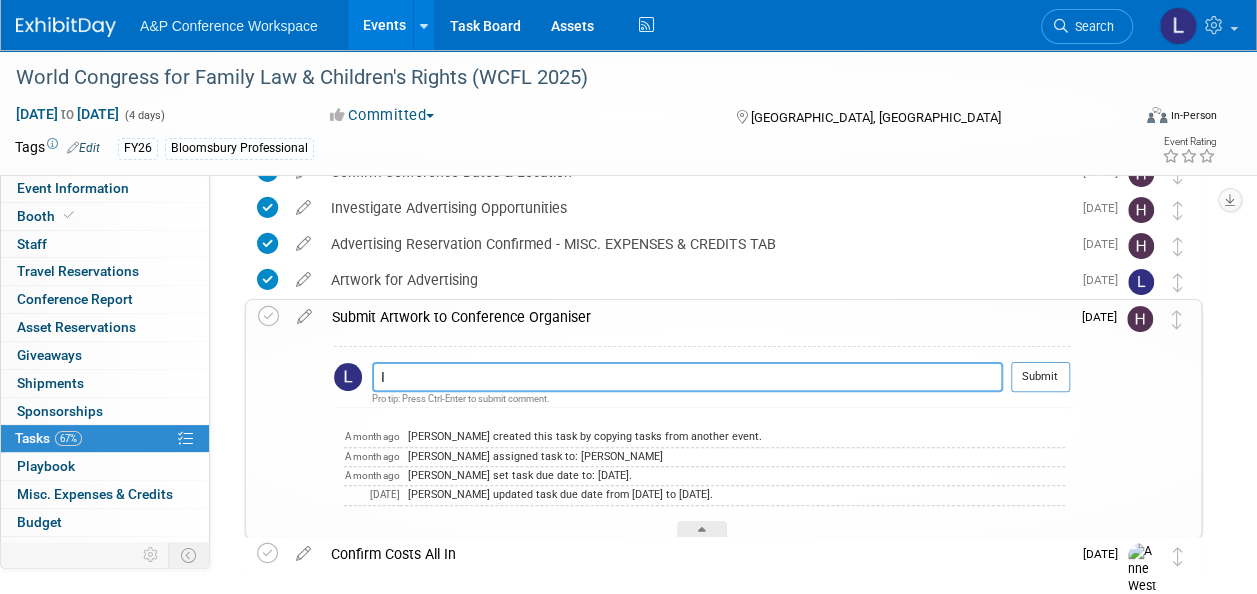 type on "I" 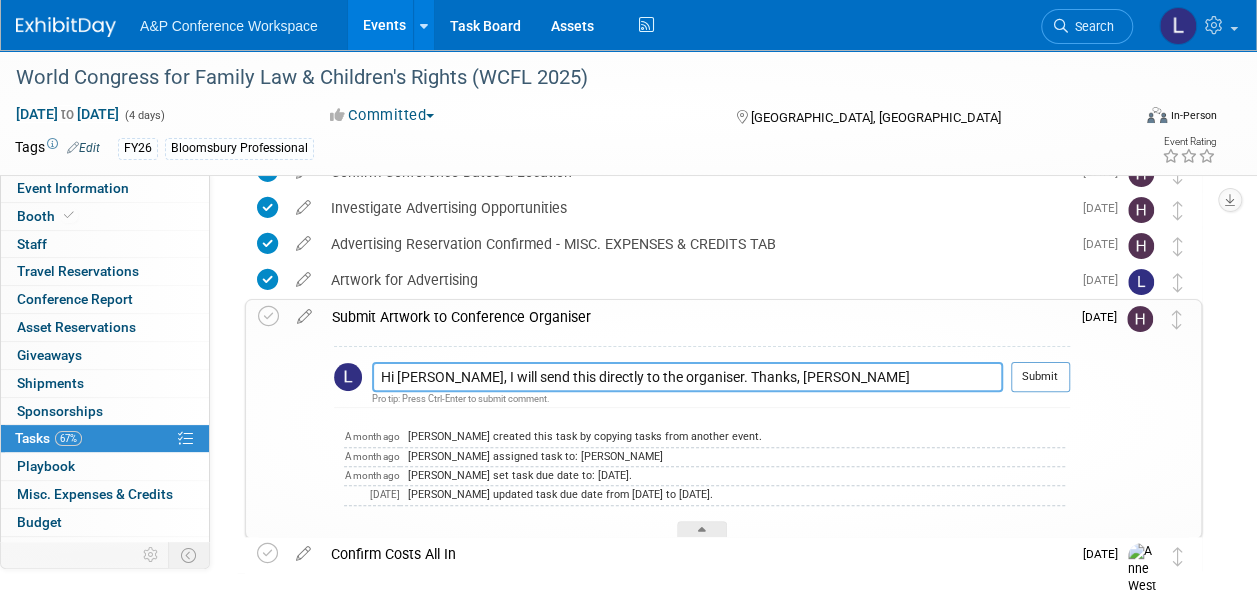 click on "Hi Hannah, I will send this directly to the organiser. Thanks, Louise" at bounding box center [687, 377] 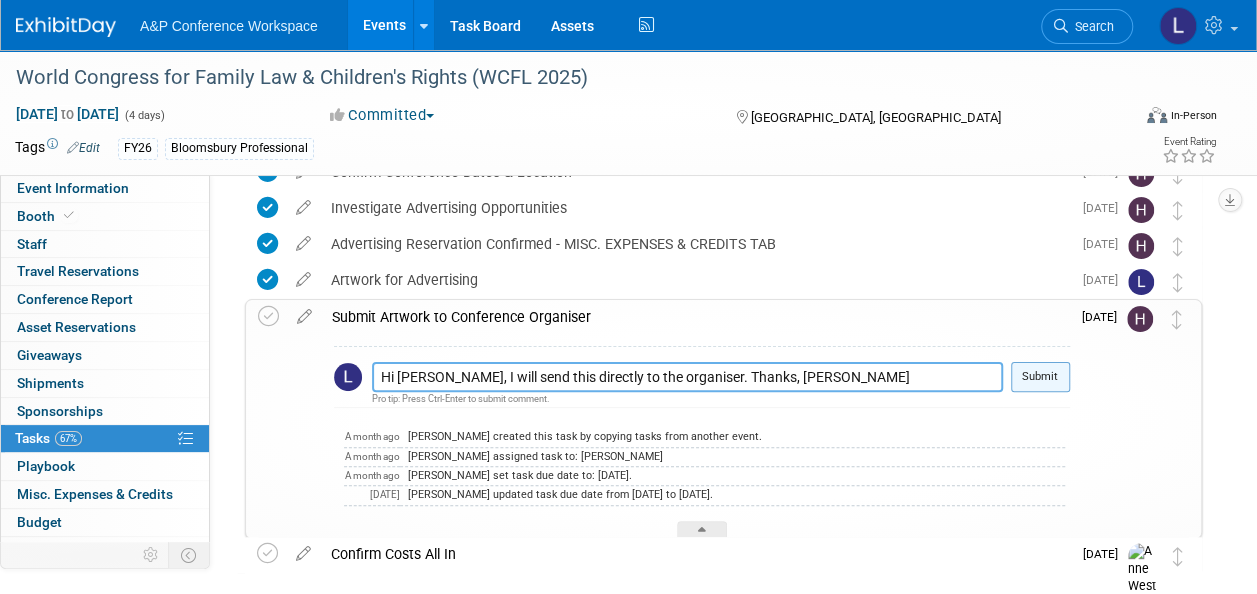 type on "Hi Hannah, I will send this directly to the organiser. Thanks, Louise" 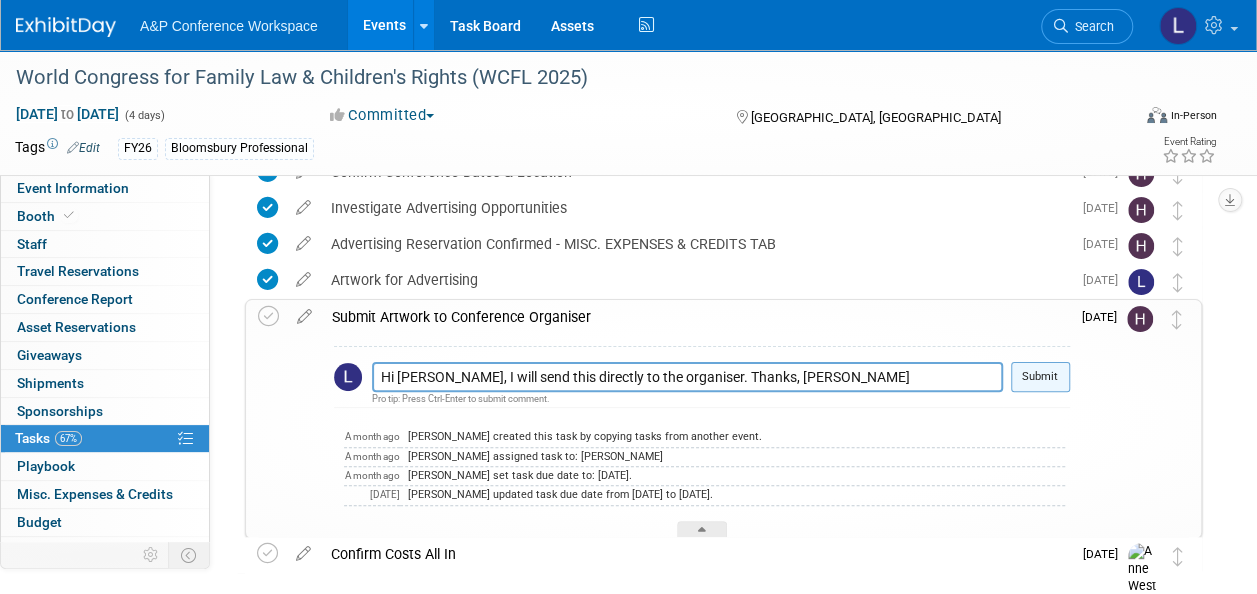 click on "Submit" at bounding box center (1040, 377) 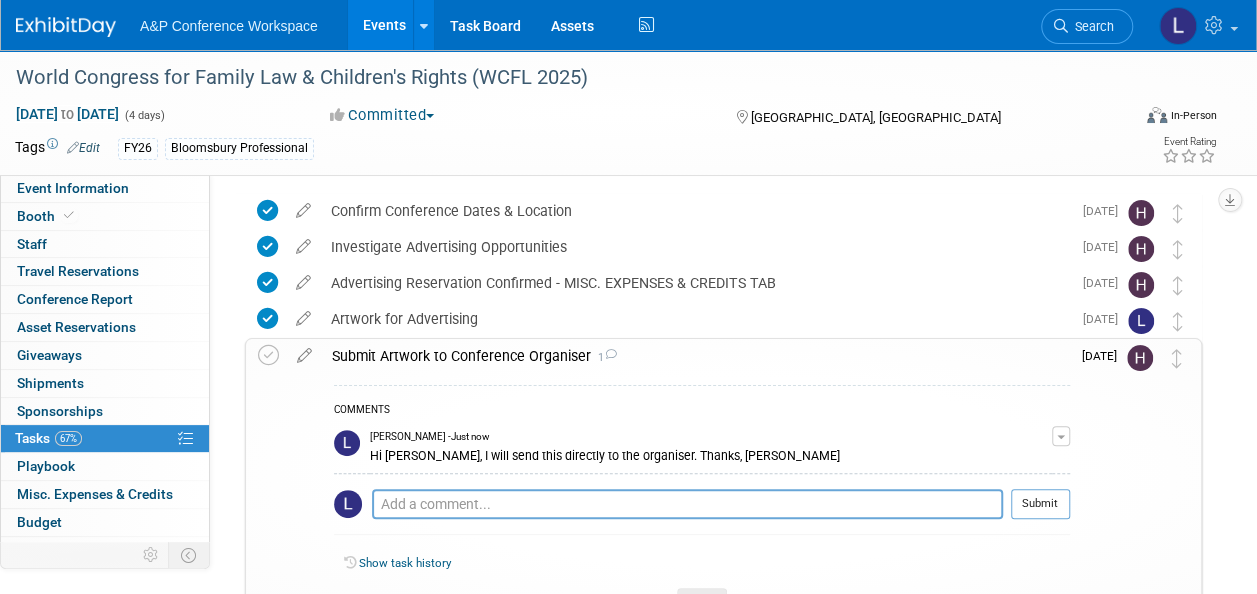 scroll, scrollTop: 0, scrollLeft: 0, axis: both 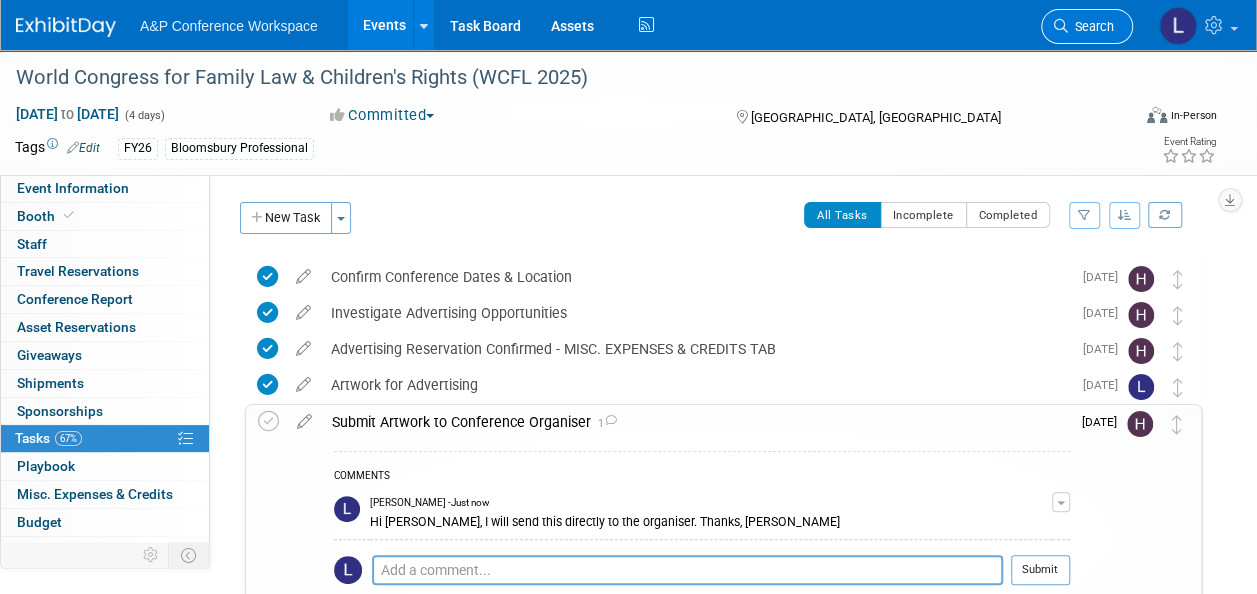 click on "Search" at bounding box center [1091, 26] 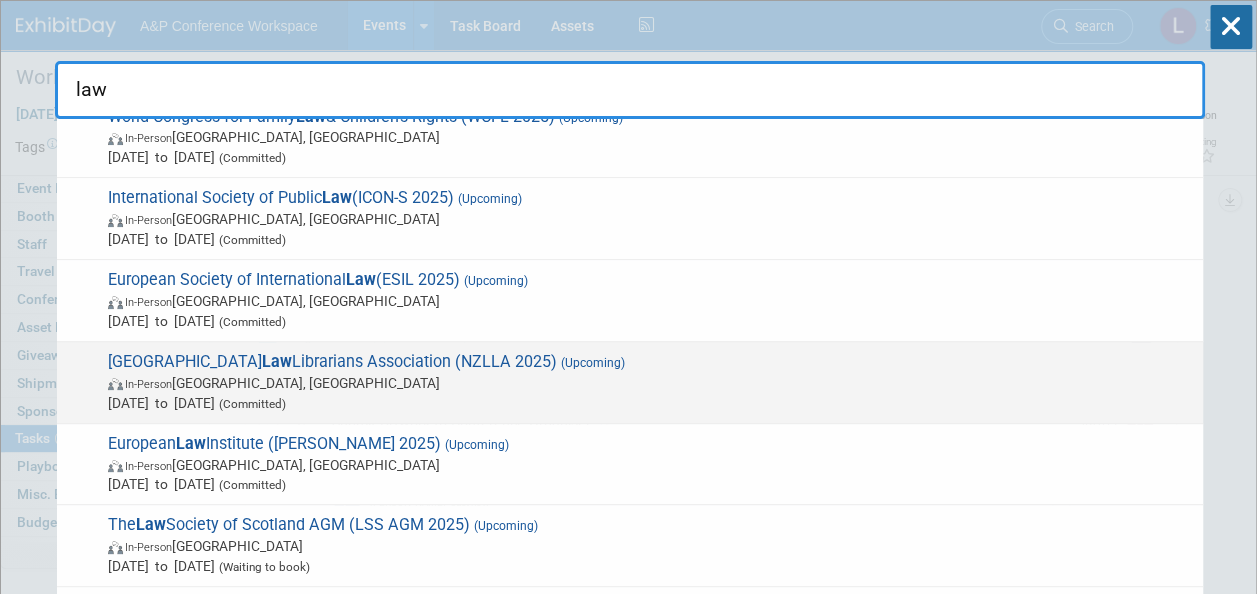 scroll, scrollTop: 300, scrollLeft: 0, axis: vertical 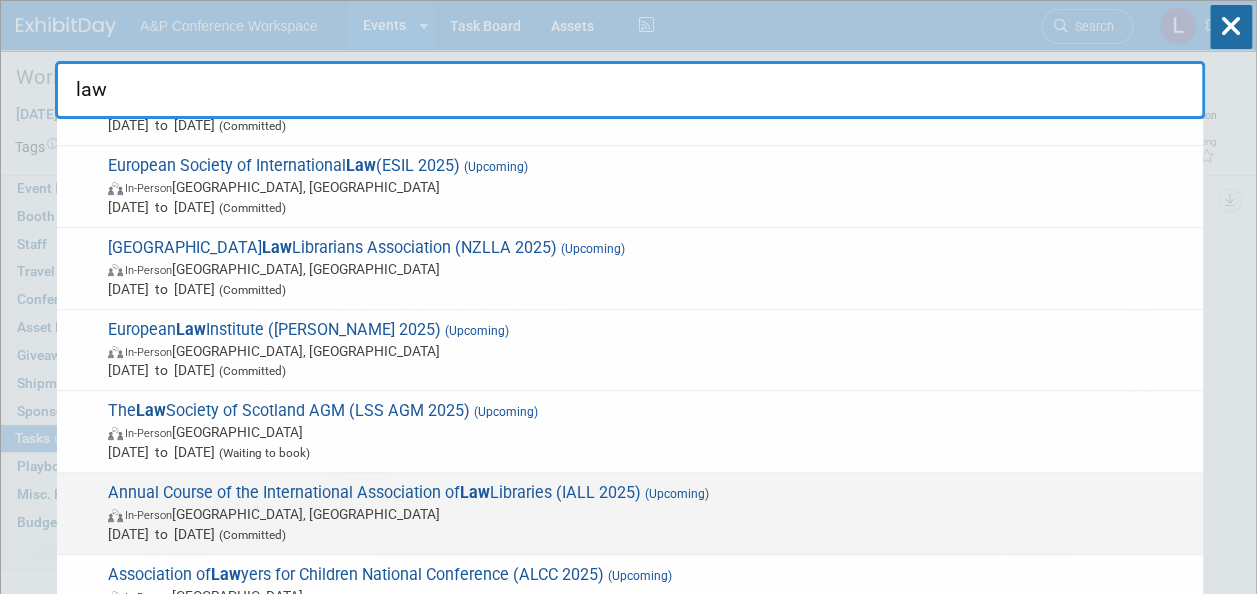 type on "law" 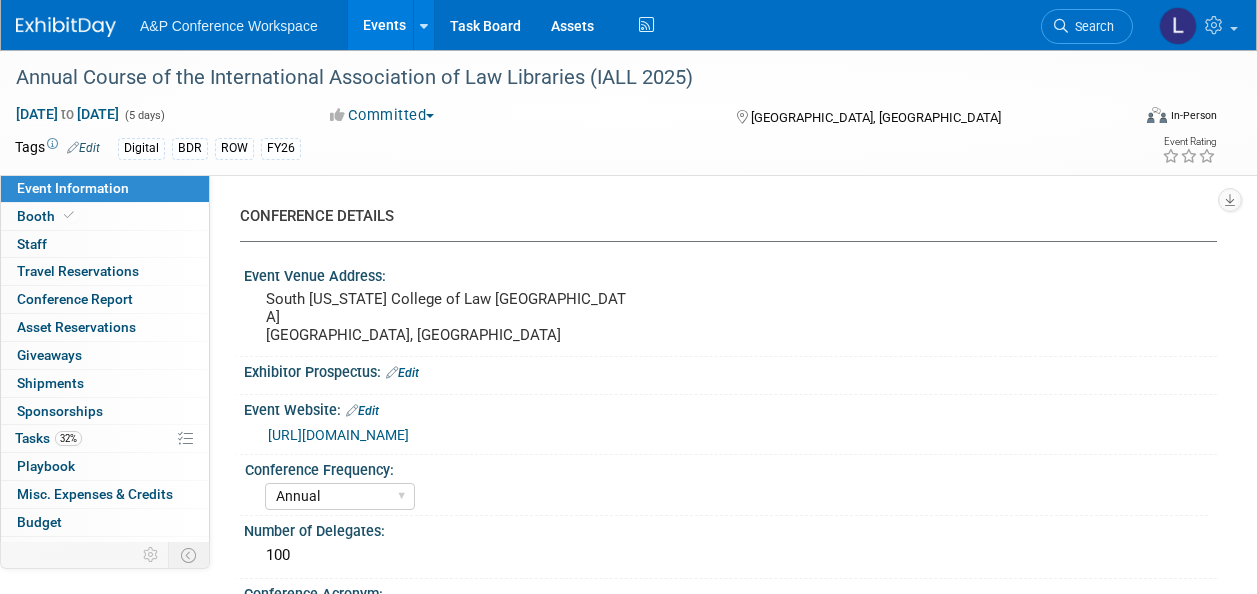 select on "Annual" 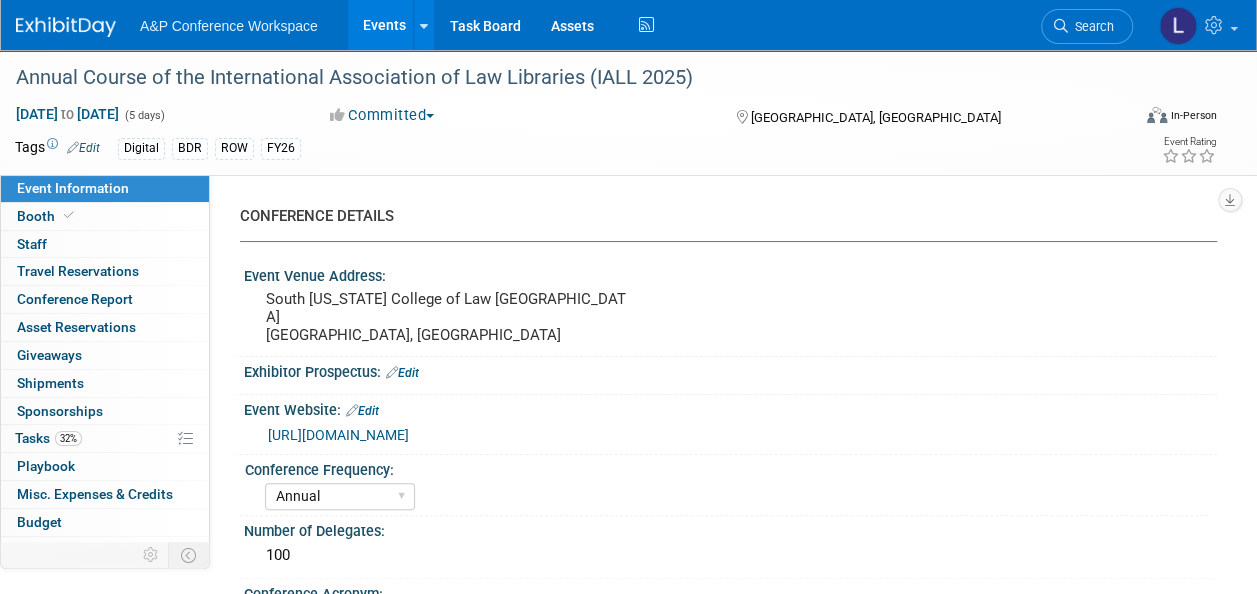scroll, scrollTop: 0, scrollLeft: 0, axis: both 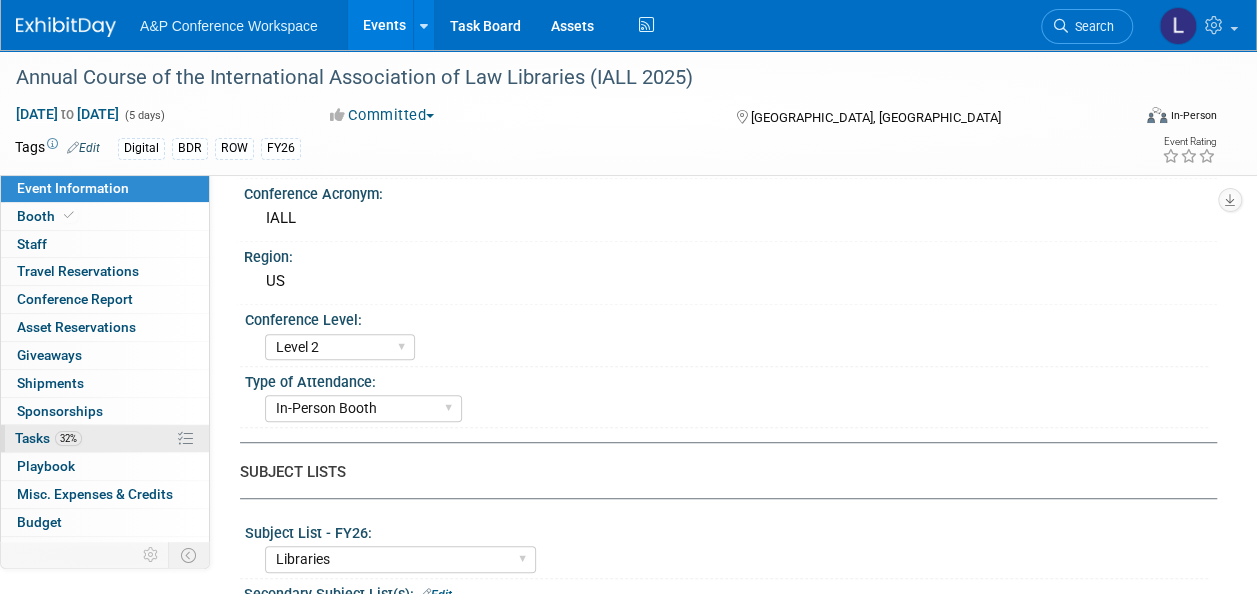 click on "32%
Tasks 32%" at bounding box center [105, 438] 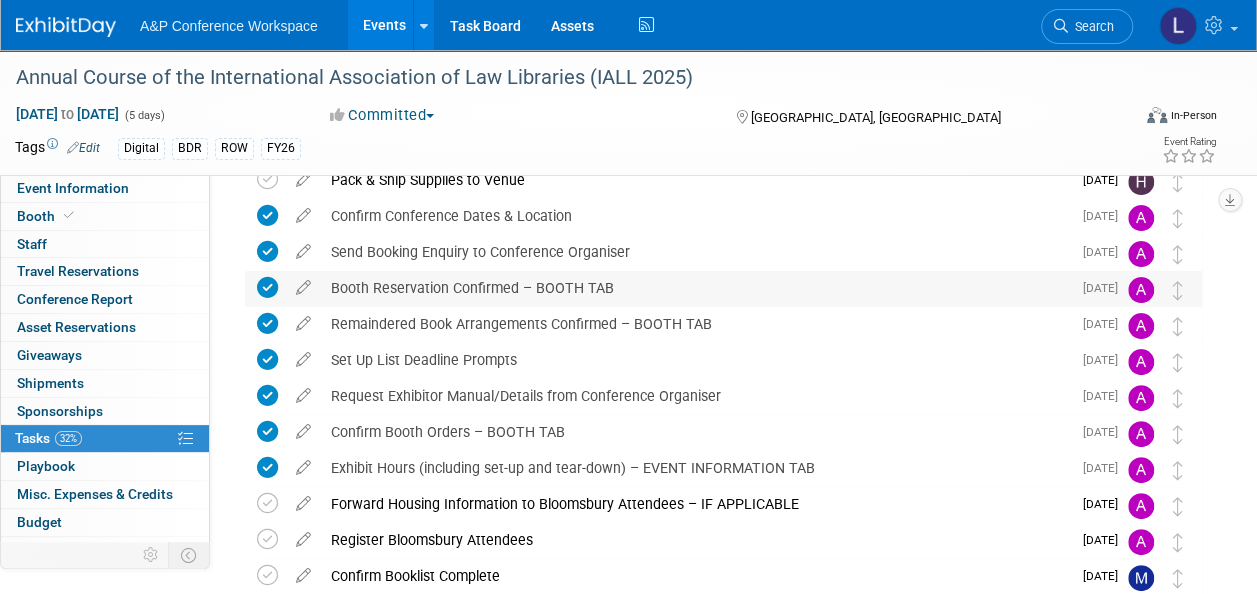 scroll, scrollTop: 200, scrollLeft: 0, axis: vertical 